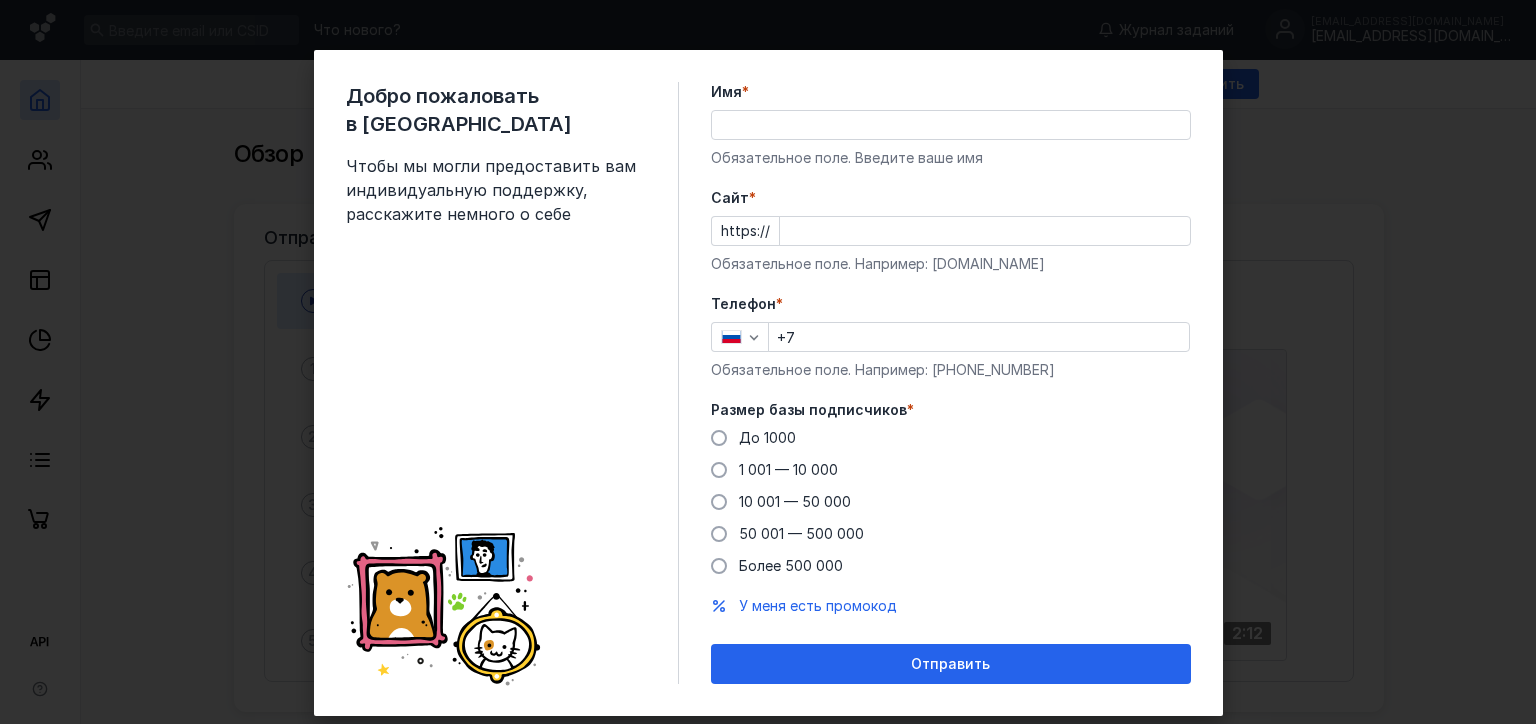 scroll, scrollTop: 0, scrollLeft: 0, axis: both 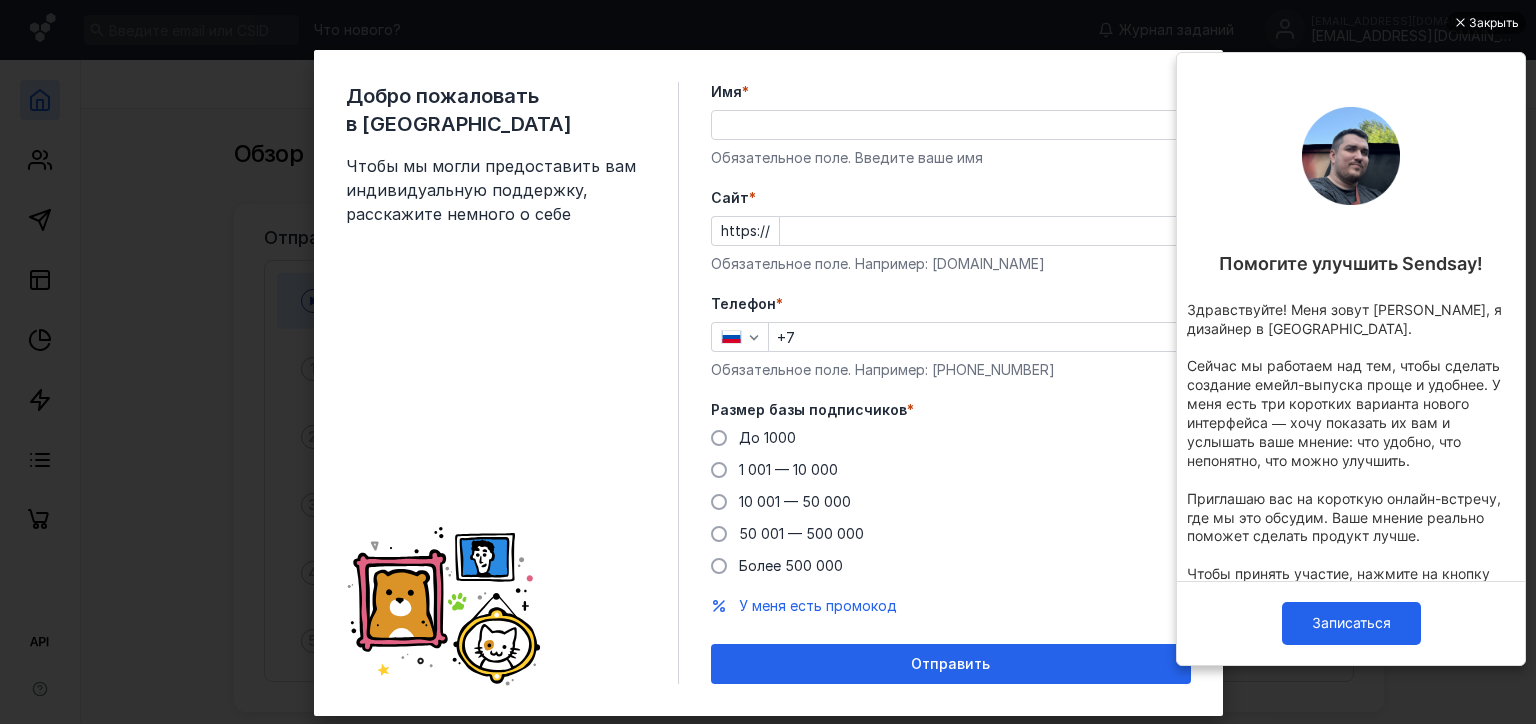click on "Закрыть" at bounding box center (1494, 23) 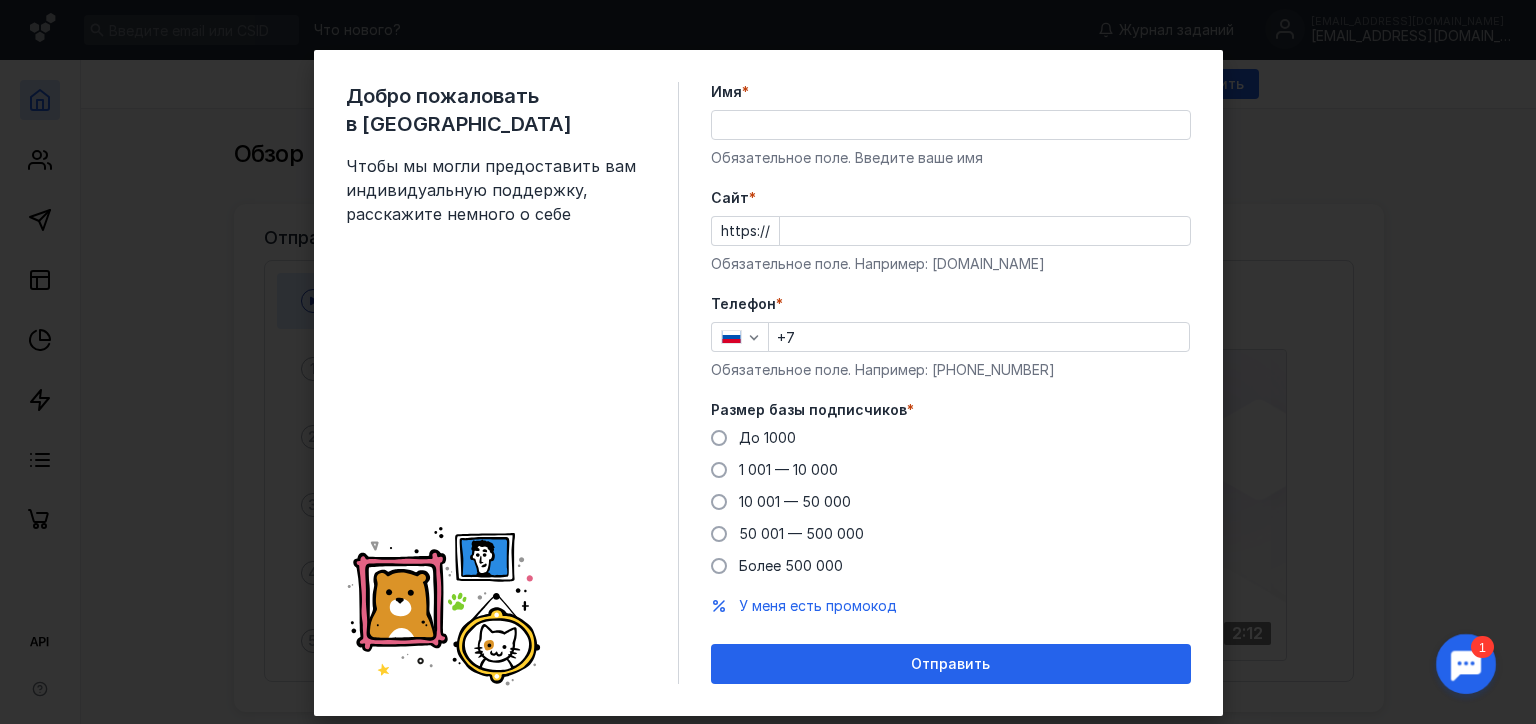 scroll, scrollTop: 0, scrollLeft: 0, axis: both 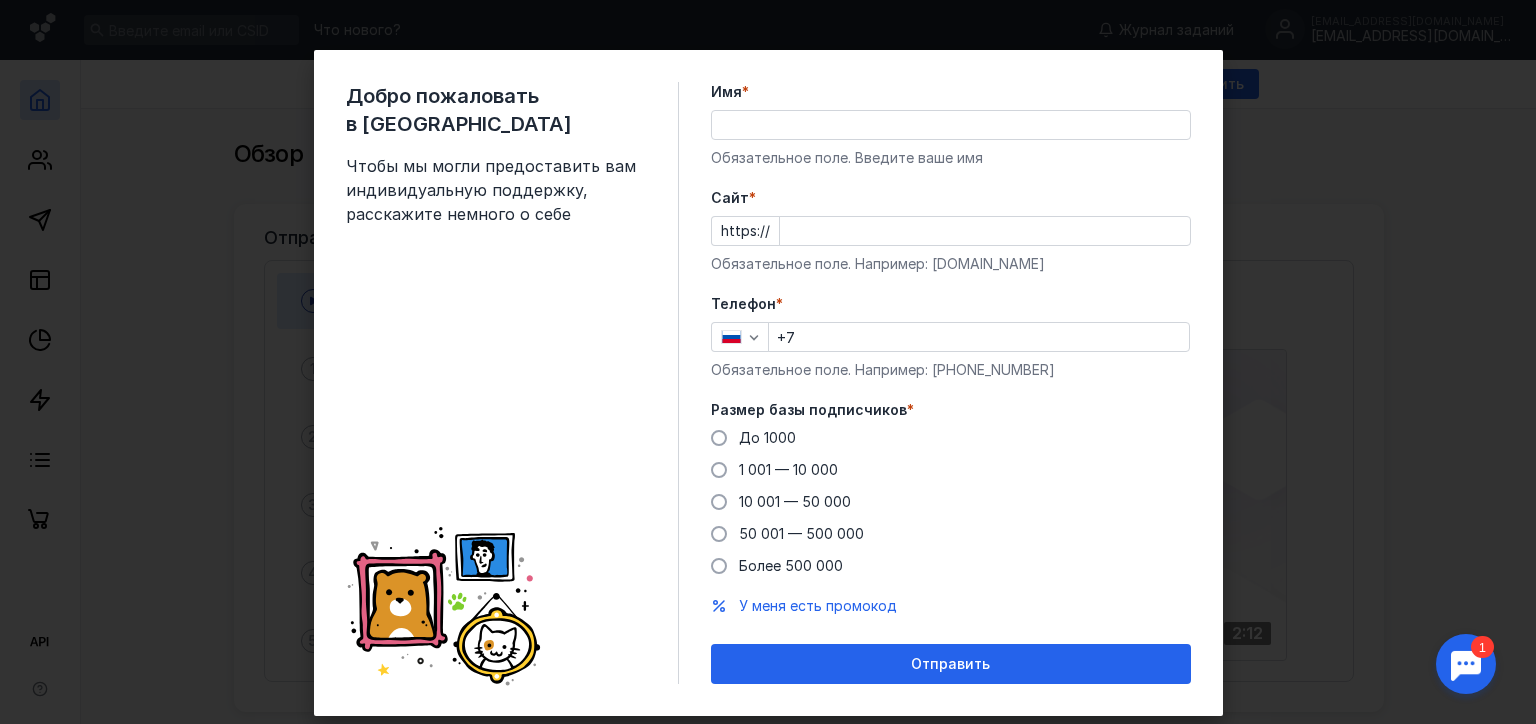 click on "Имя  * Обязательное поле. Введите ваше имя" at bounding box center [951, 125] 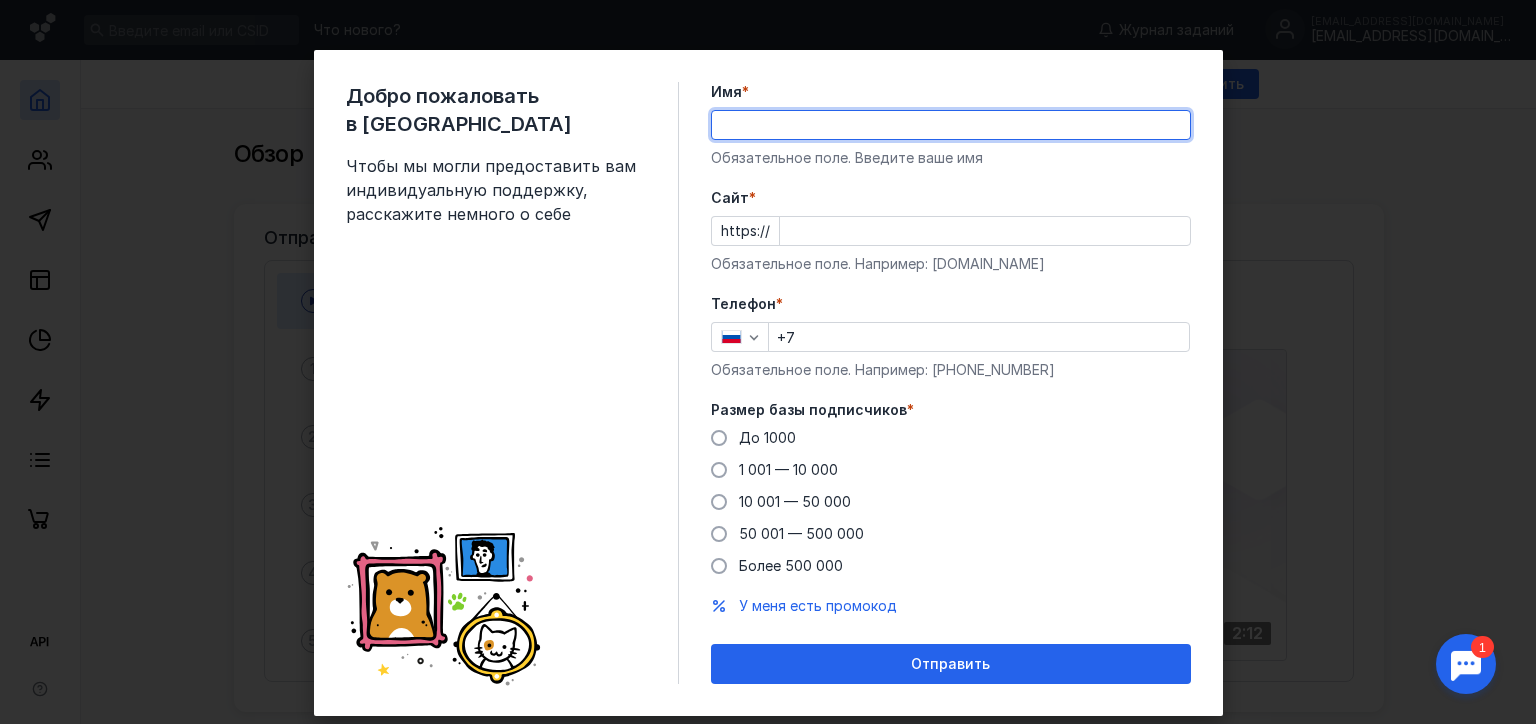 type on "[PERSON_NAME]" 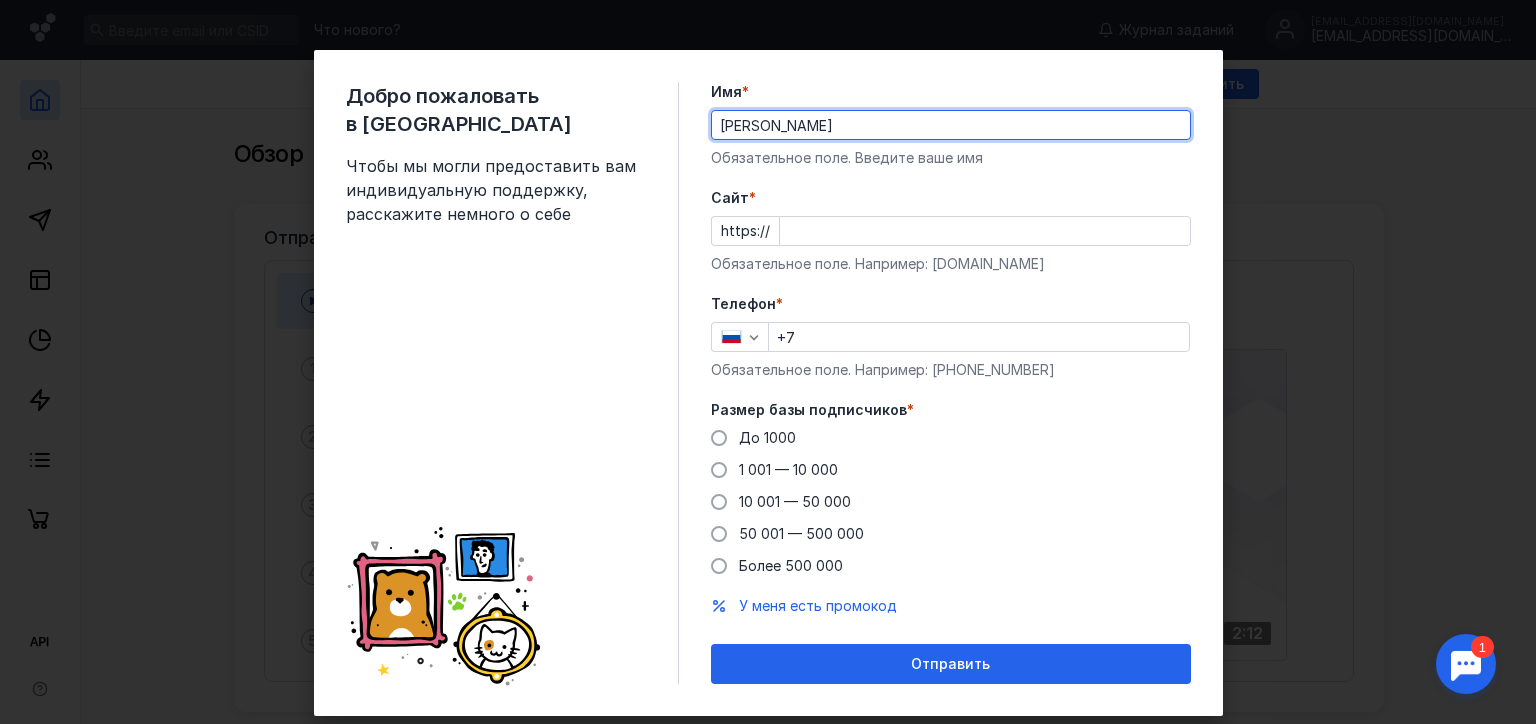 click on "Cайт  *" at bounding box center (985, 231) 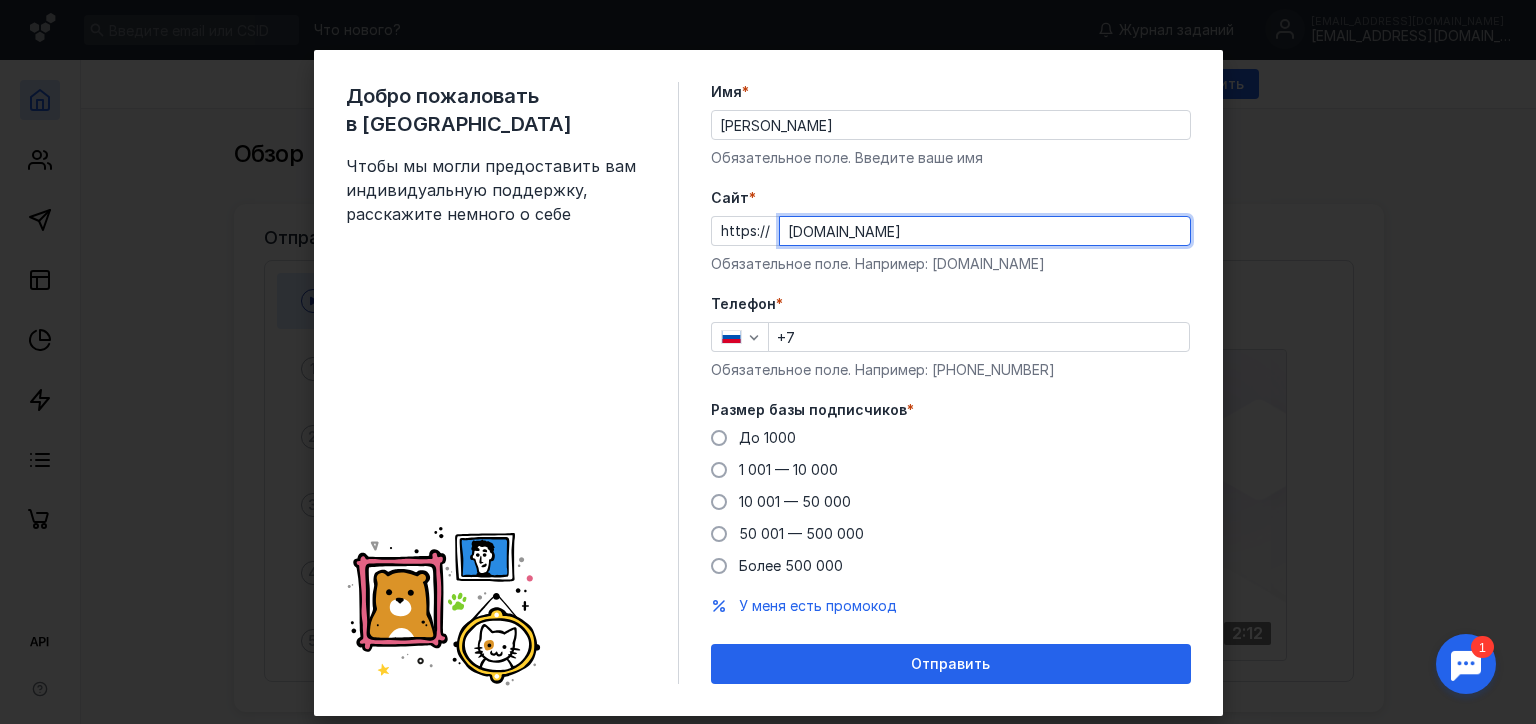 type on "[DOMAIN_NAME]" 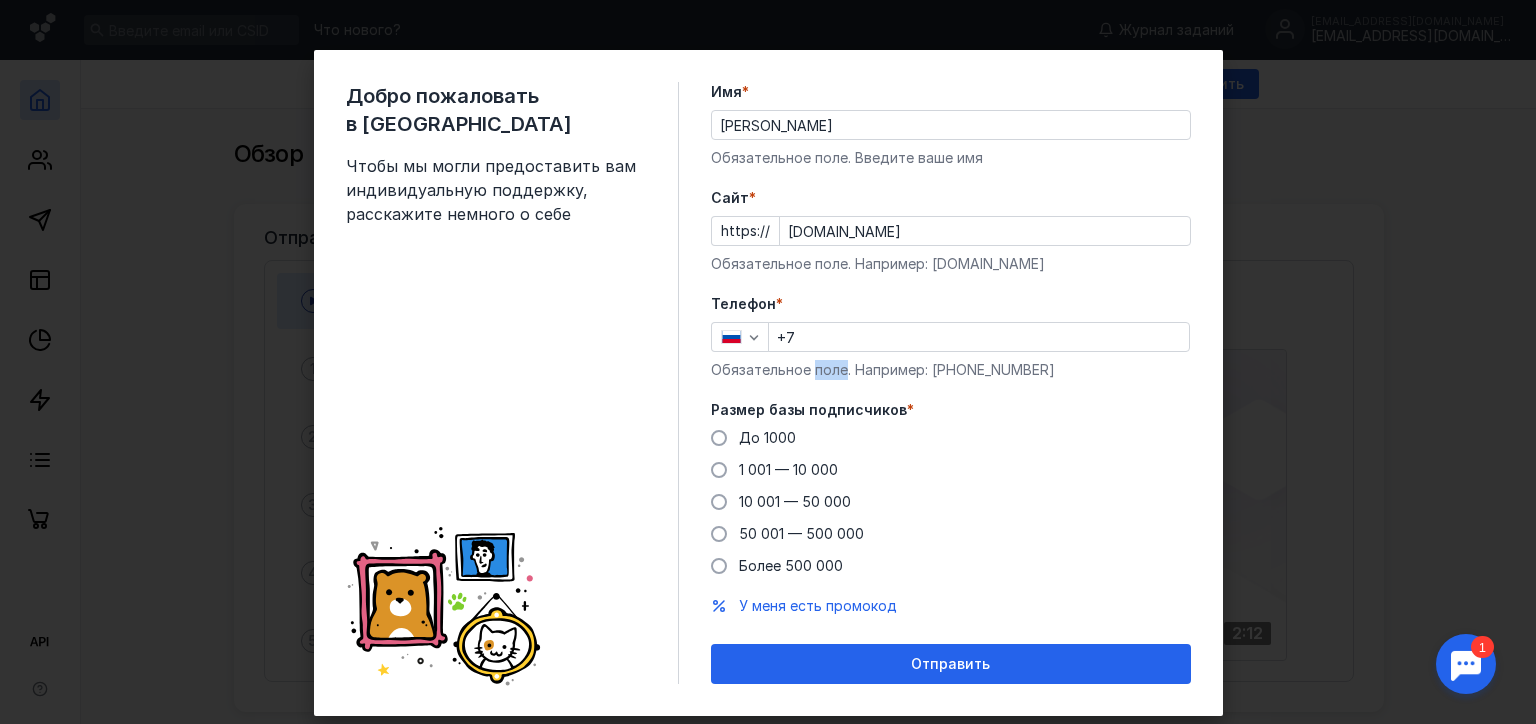 click on "Телефон  * +7 Обязательное поле. Например: [PHONE_NUMBER]" at bounding box center [951, 337] 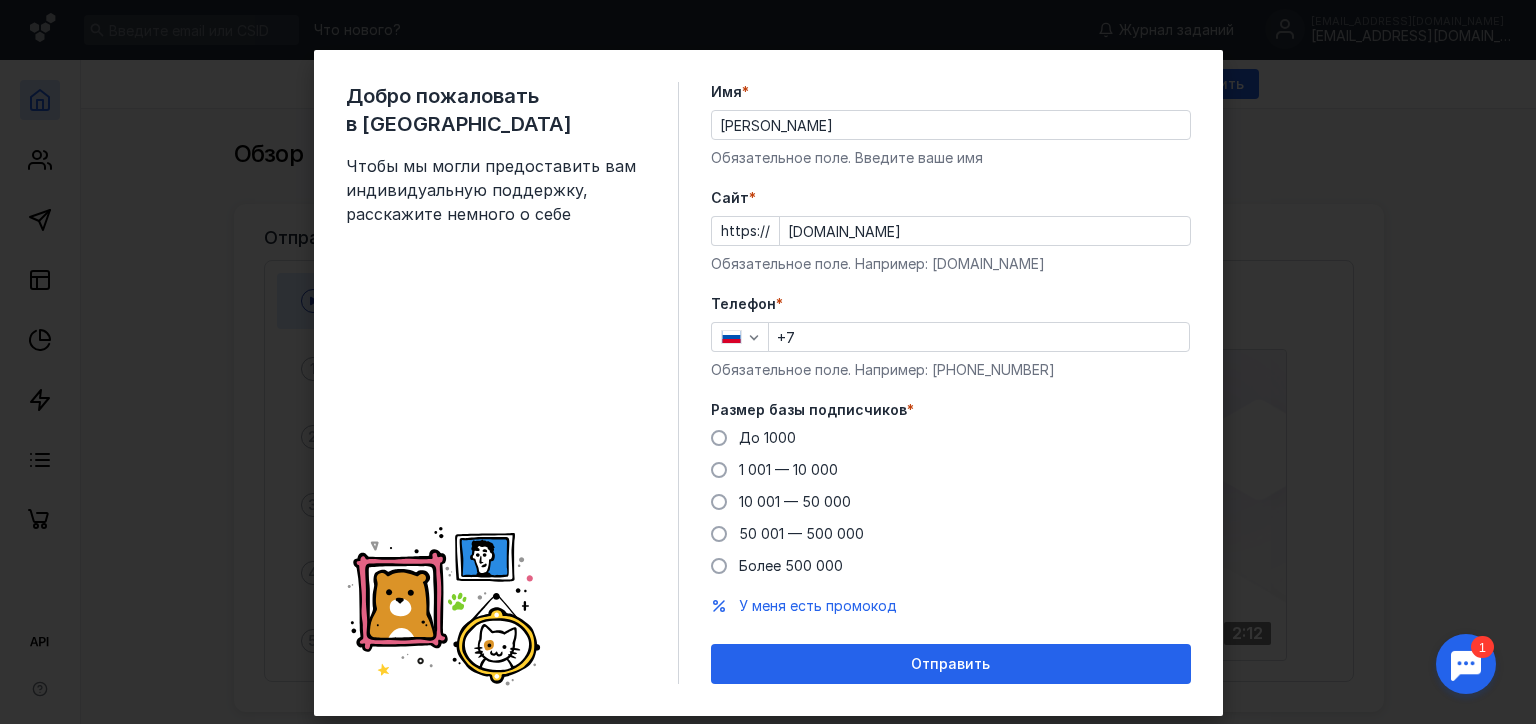 click on "+7" at bounding box center [979, 337] 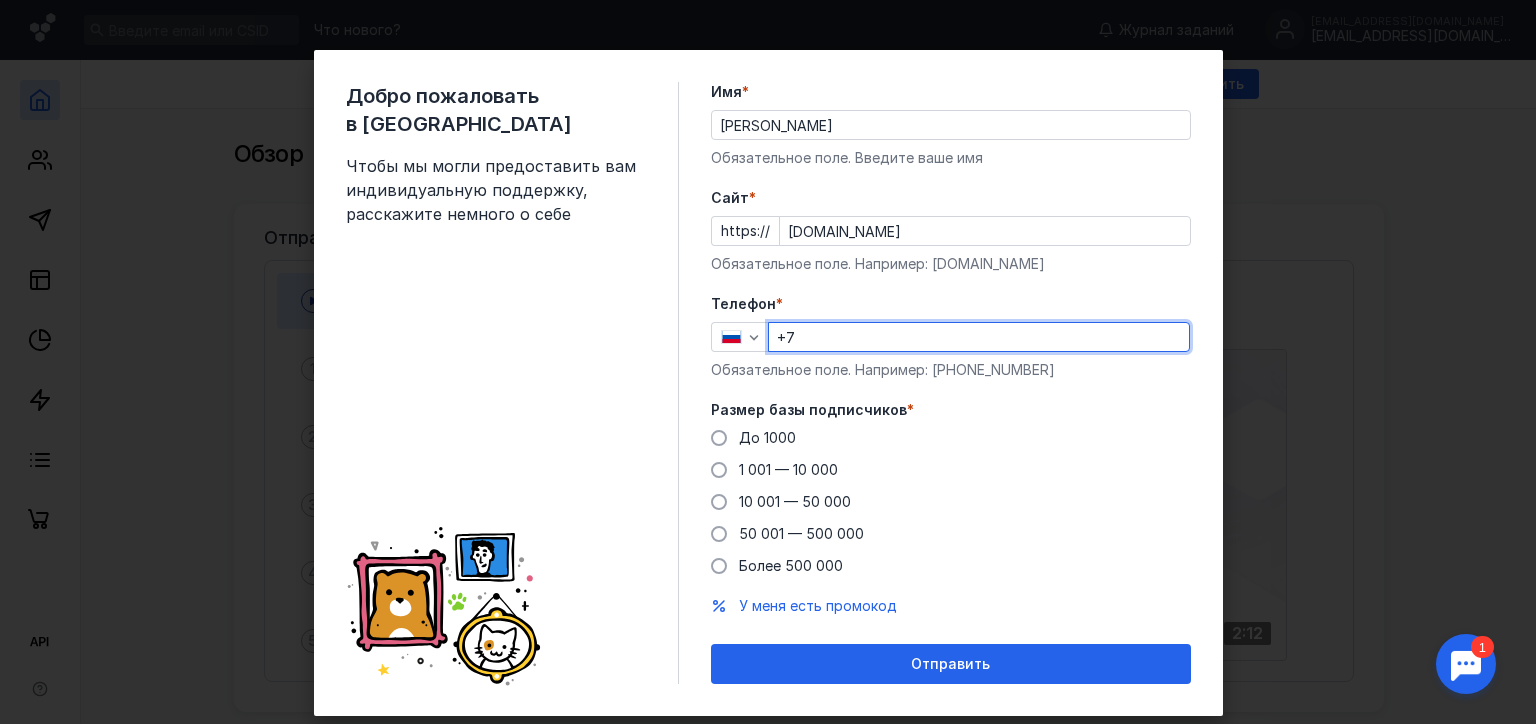 type on "[PHONE_NUMBER]" 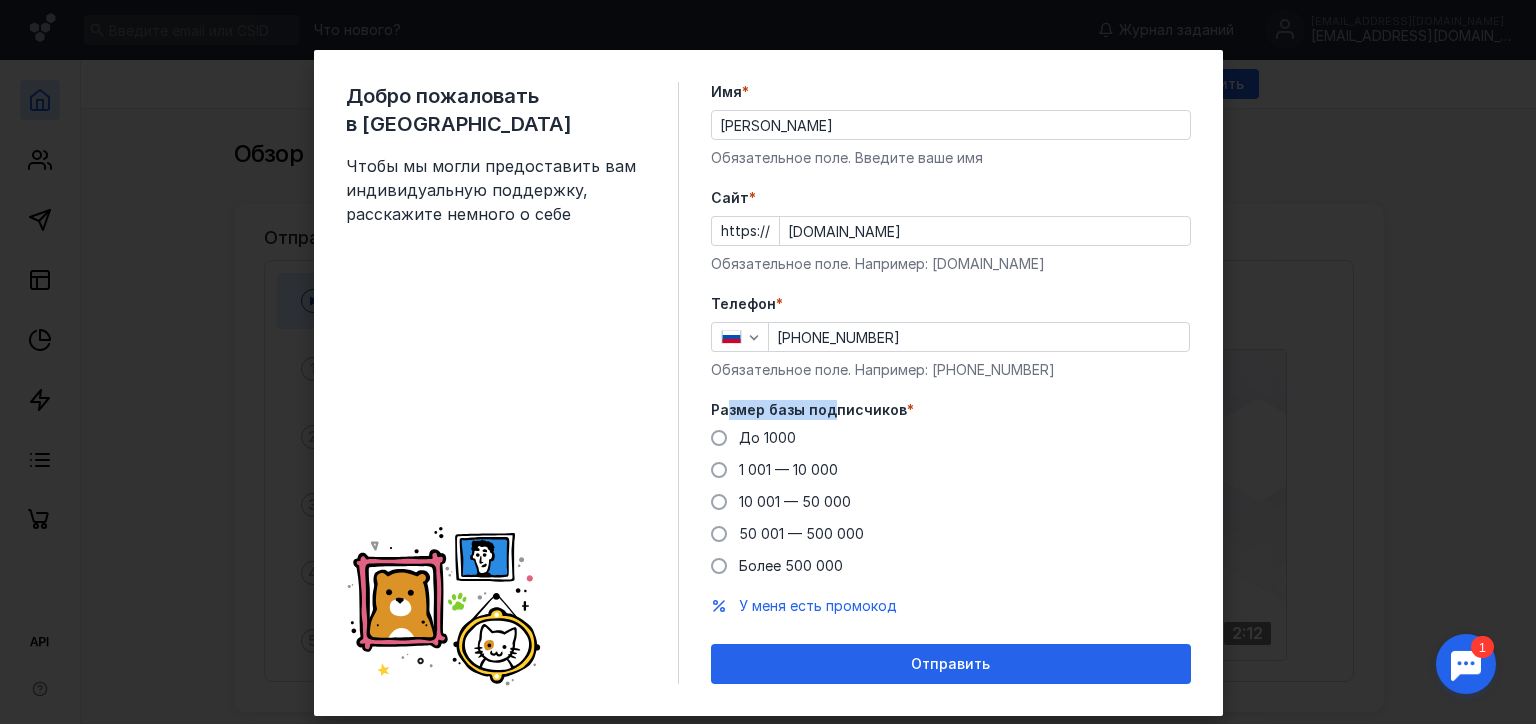 drag, startPoint x: 720, startPoint y: 416, endPoint x: 820, endPoint y: 416, distance: 100 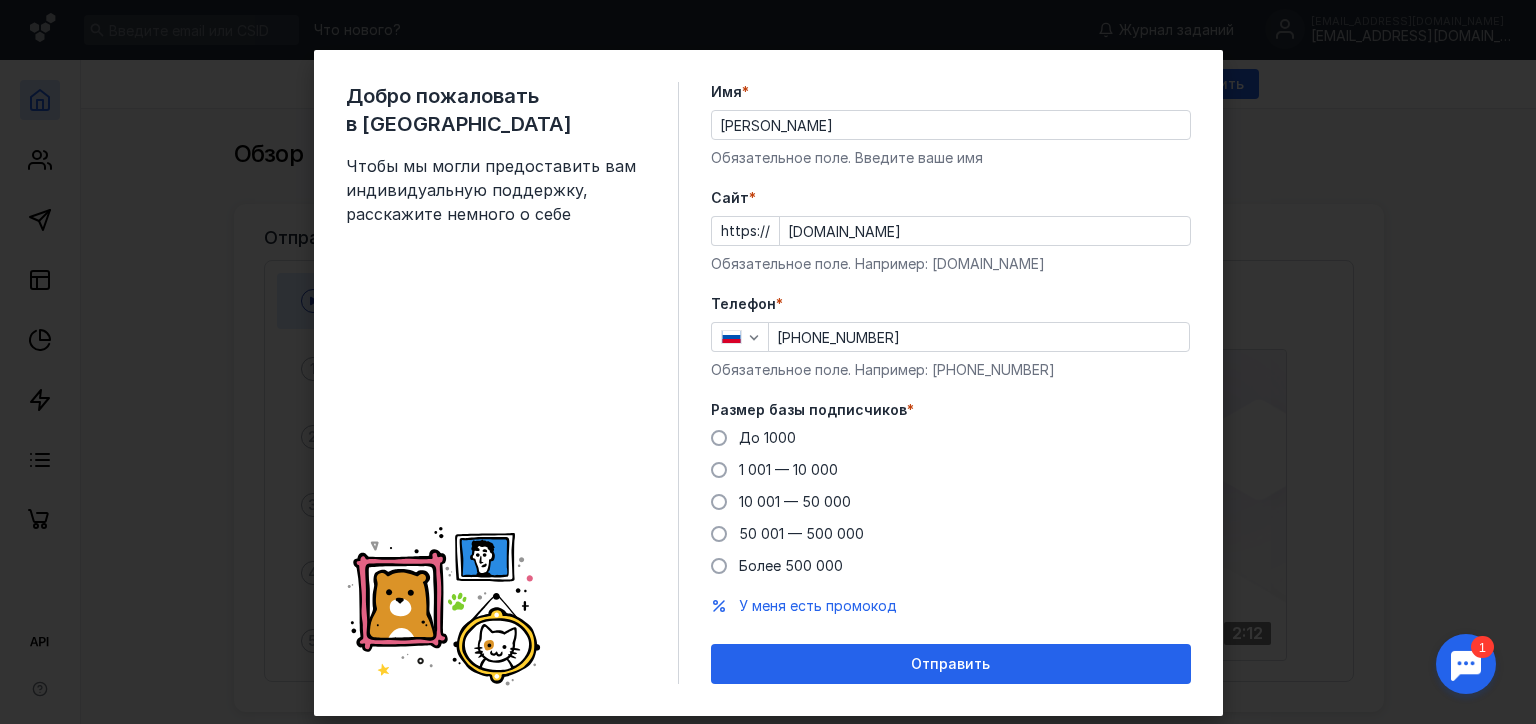 click on "Размер базы подписчиков" at bounding box center (809, 410) 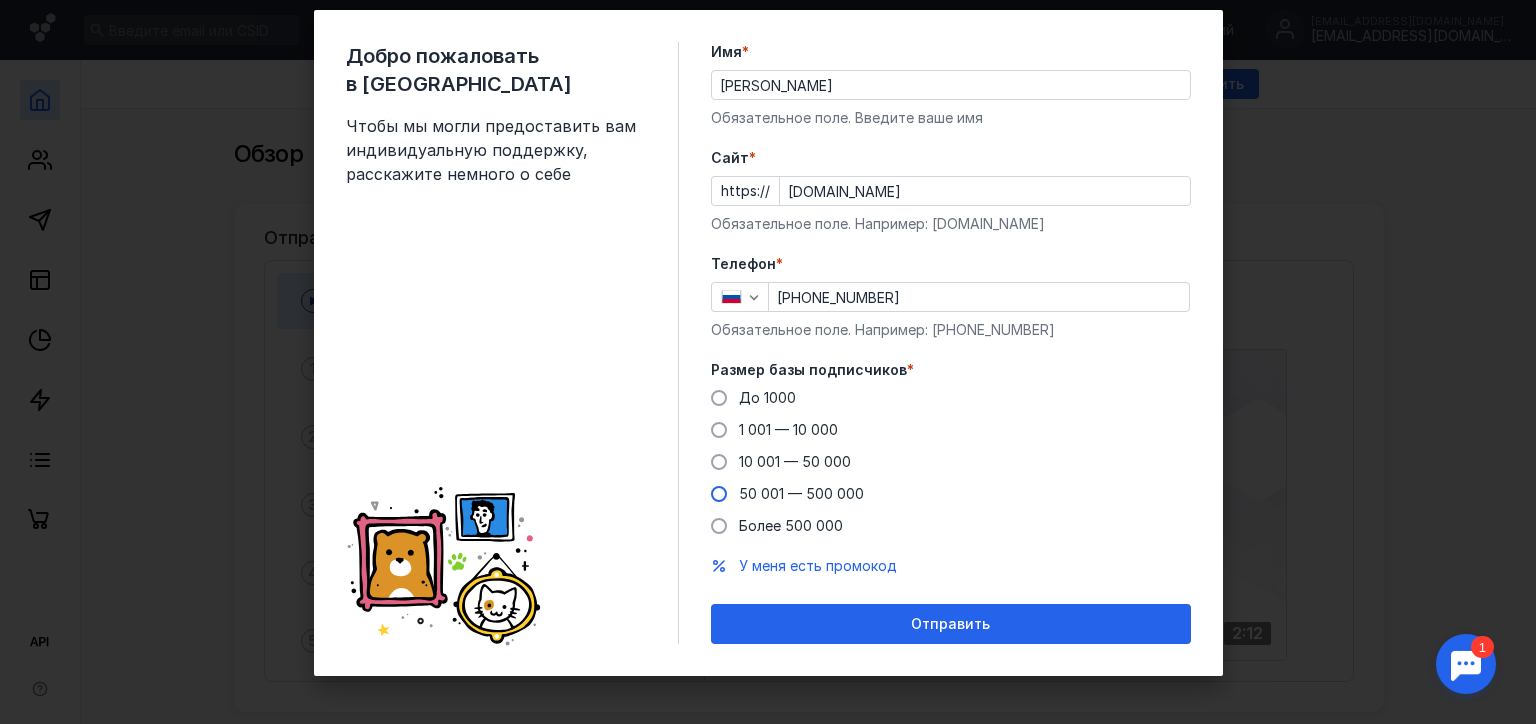 scroll, scrollTop: 42, scrollLeft: 0, axis: vertical 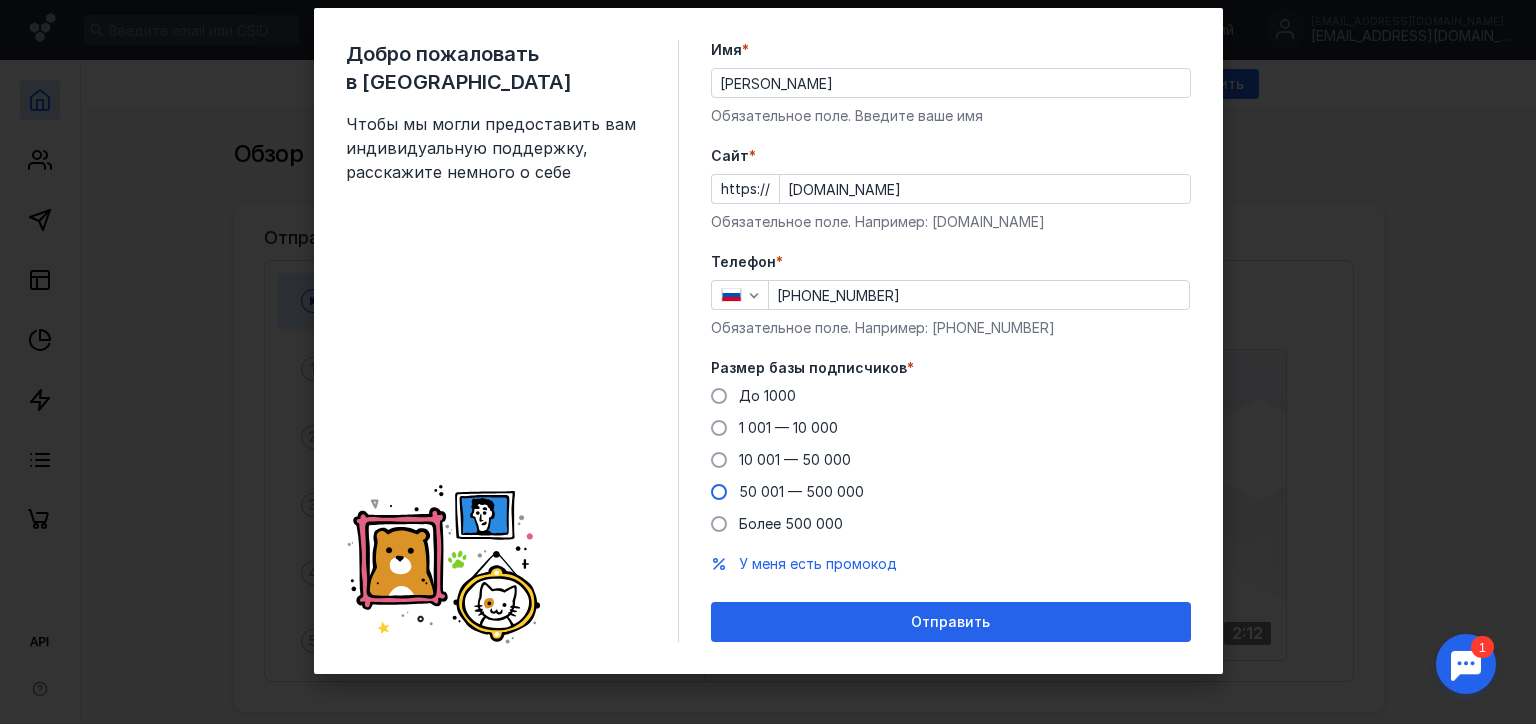 click on "50 001 — 500 000" at bounding box center (801, 491) 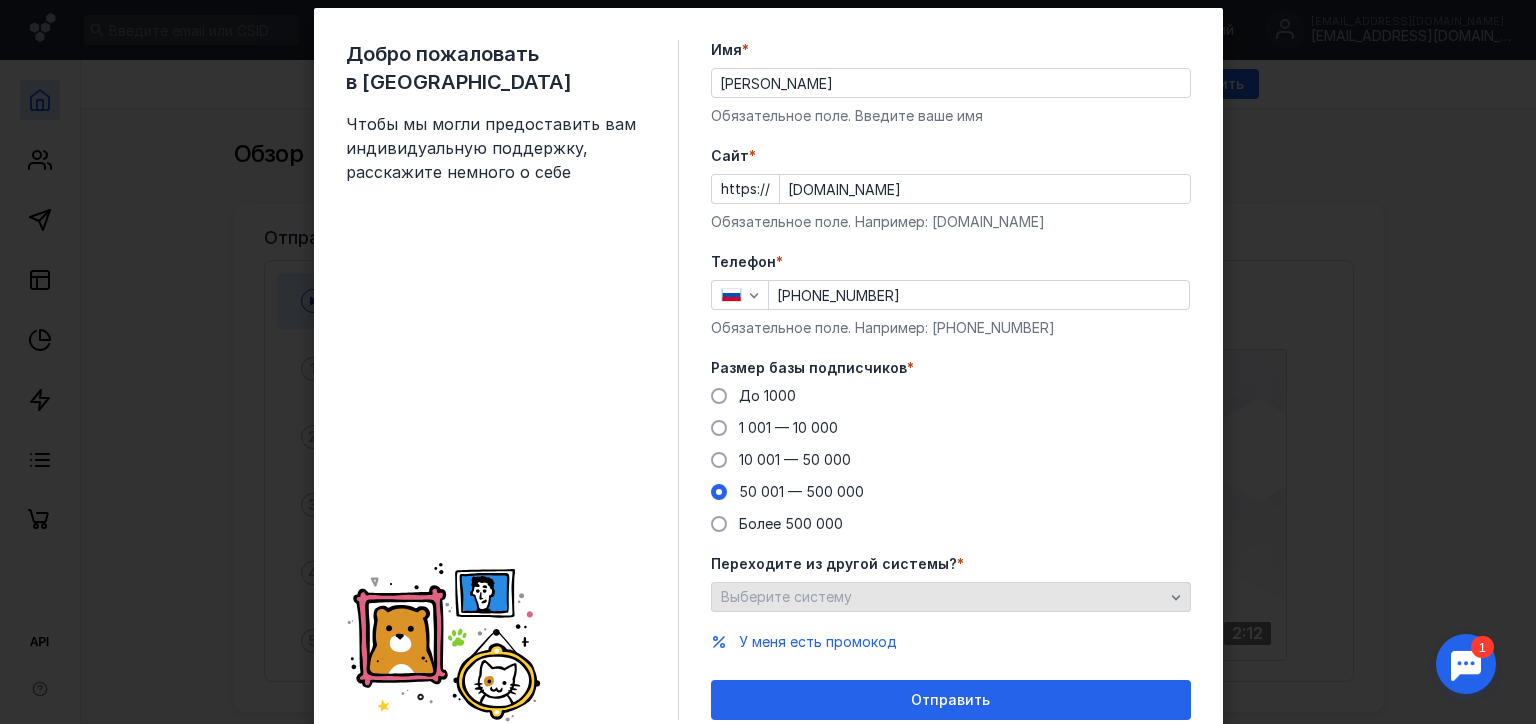 click on "Выберите систему" at bounding box center [951, 597] 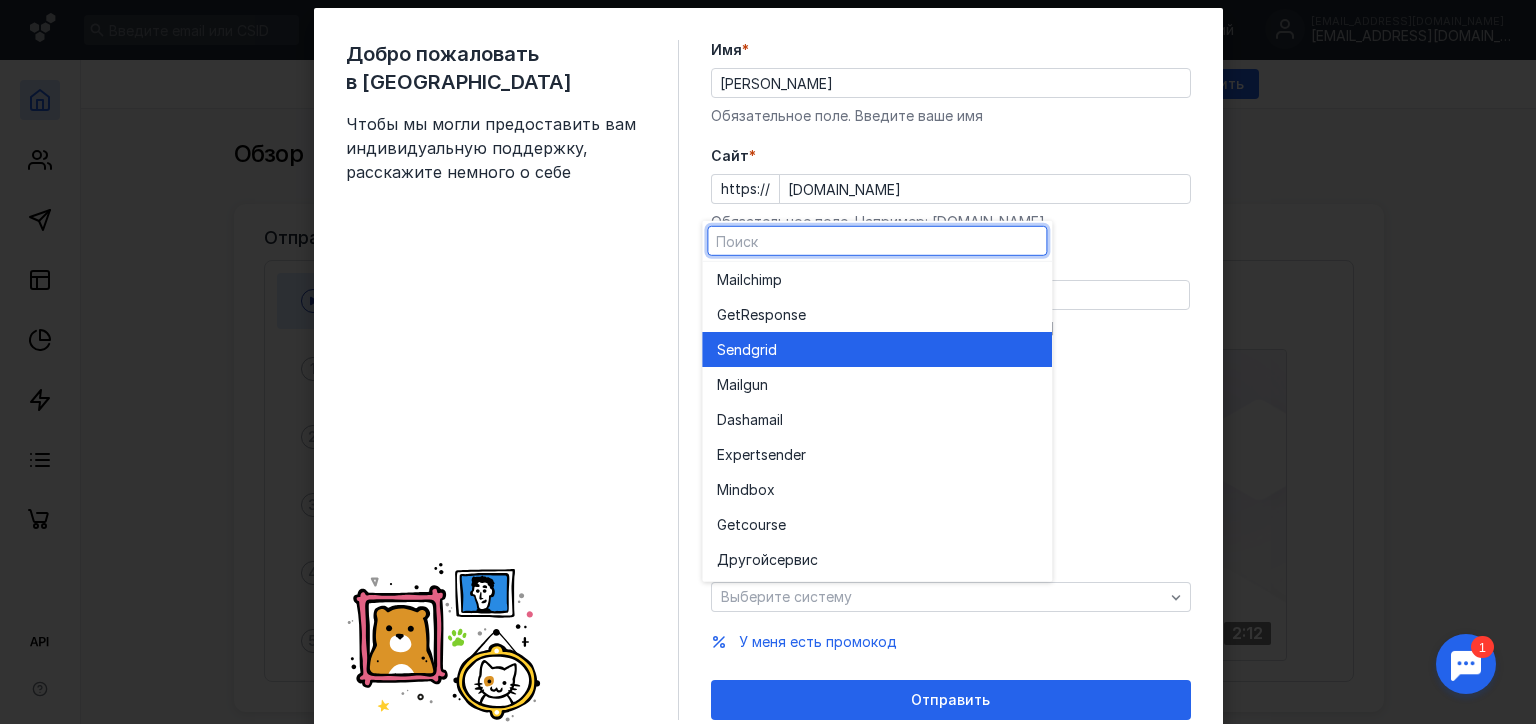 scroll, scrollTop: 0, scrollLeft: 0, axis: both 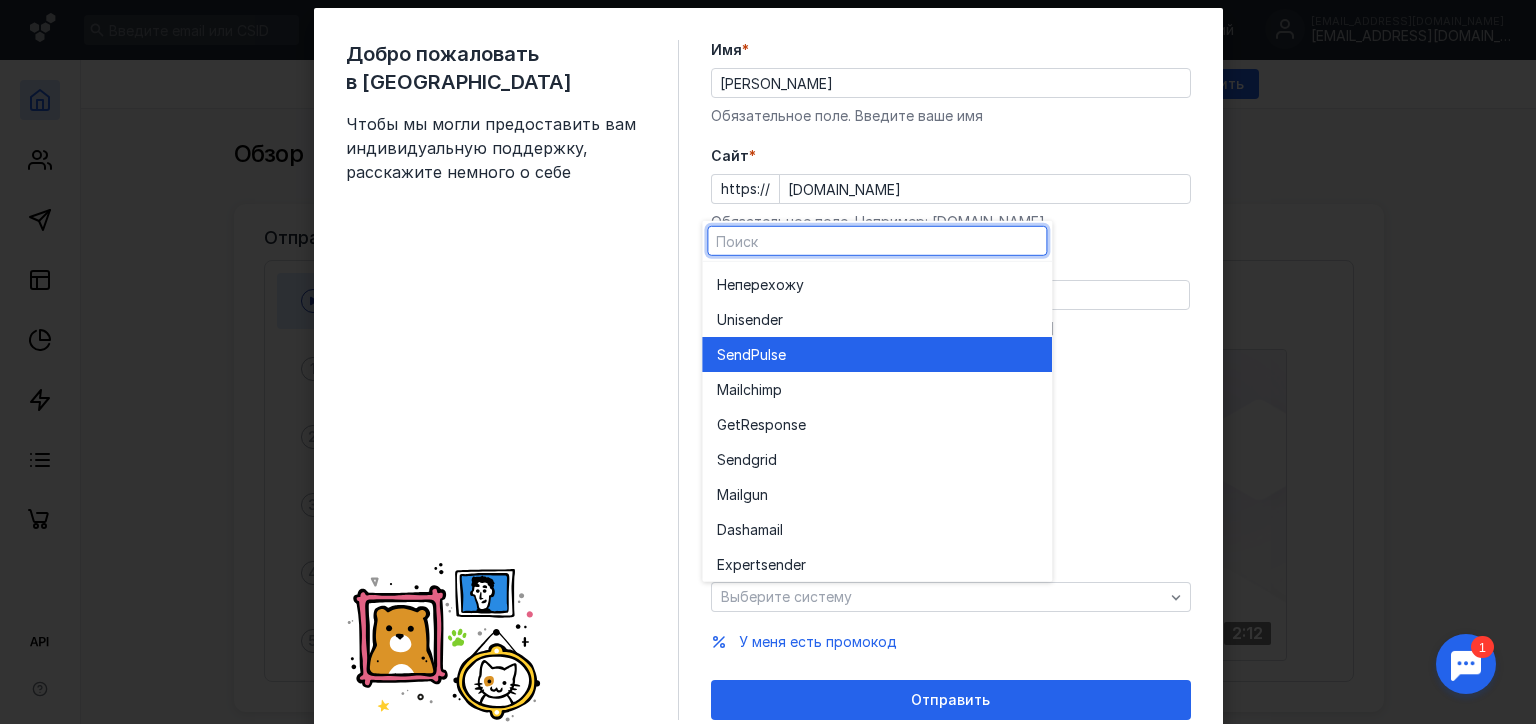 click on "SendPuls e" at bounding box center (877, 354) 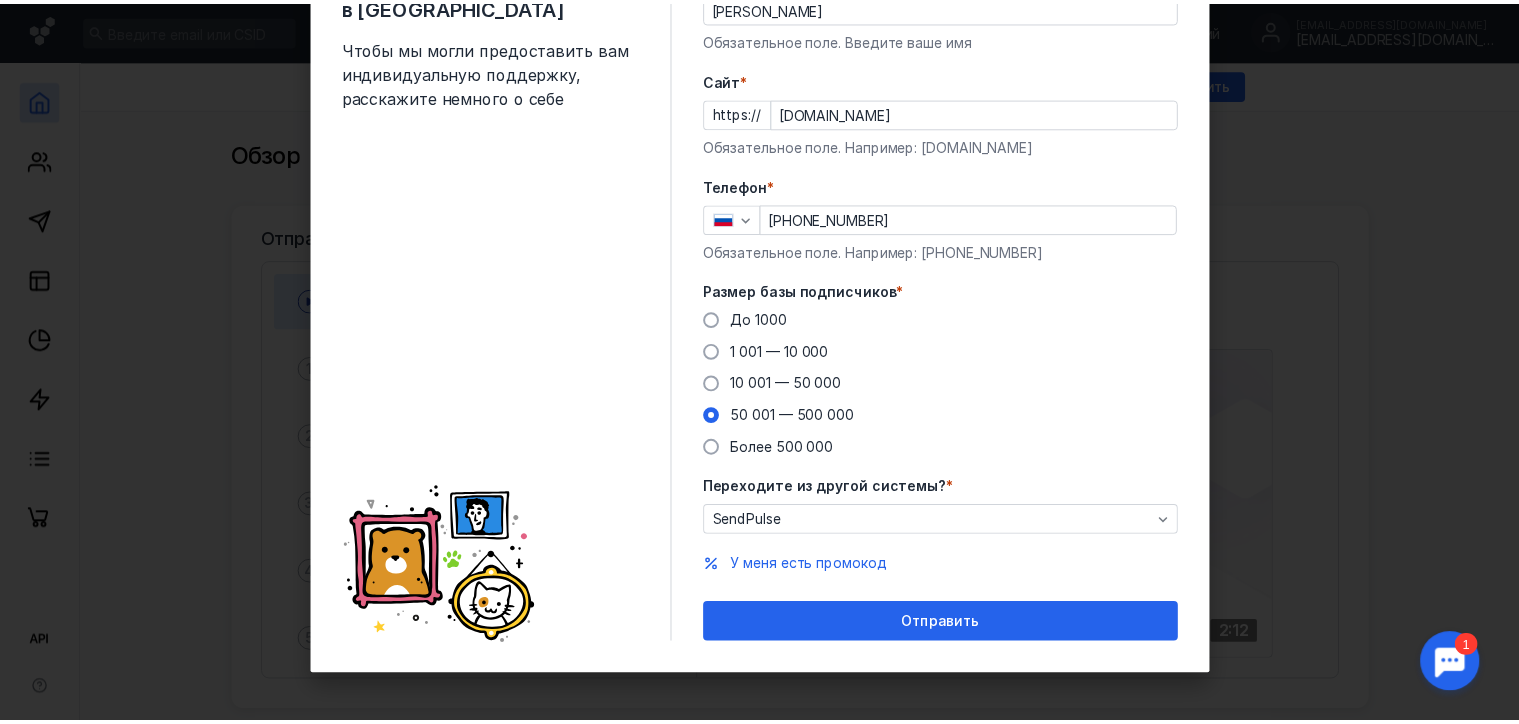 scroll, scrollTop: 120, scrollLeft: 0, axis: vertical 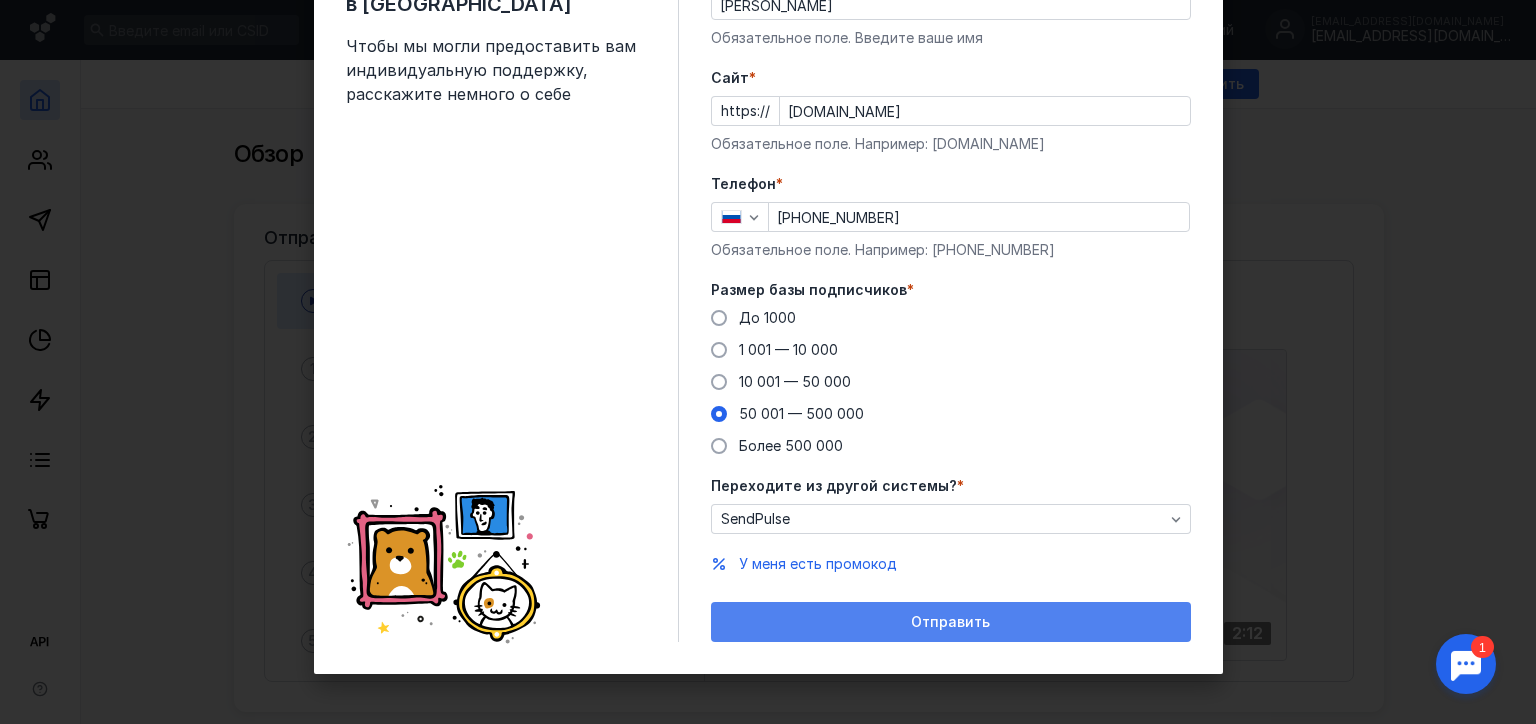 click on "Отправить" at bounding box center (951, 622) 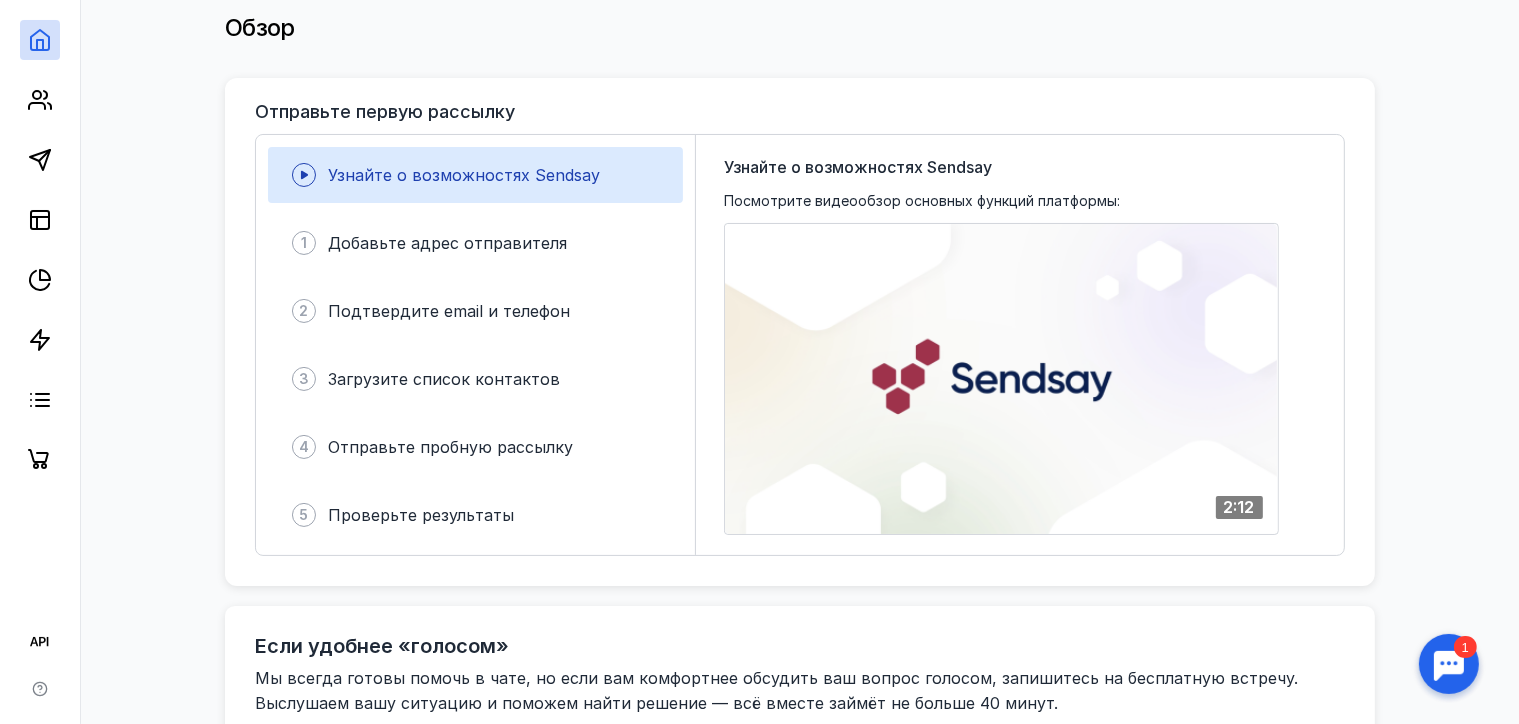 scroll, scrollTop: 200, scrollLeft: 0, axis: vertical 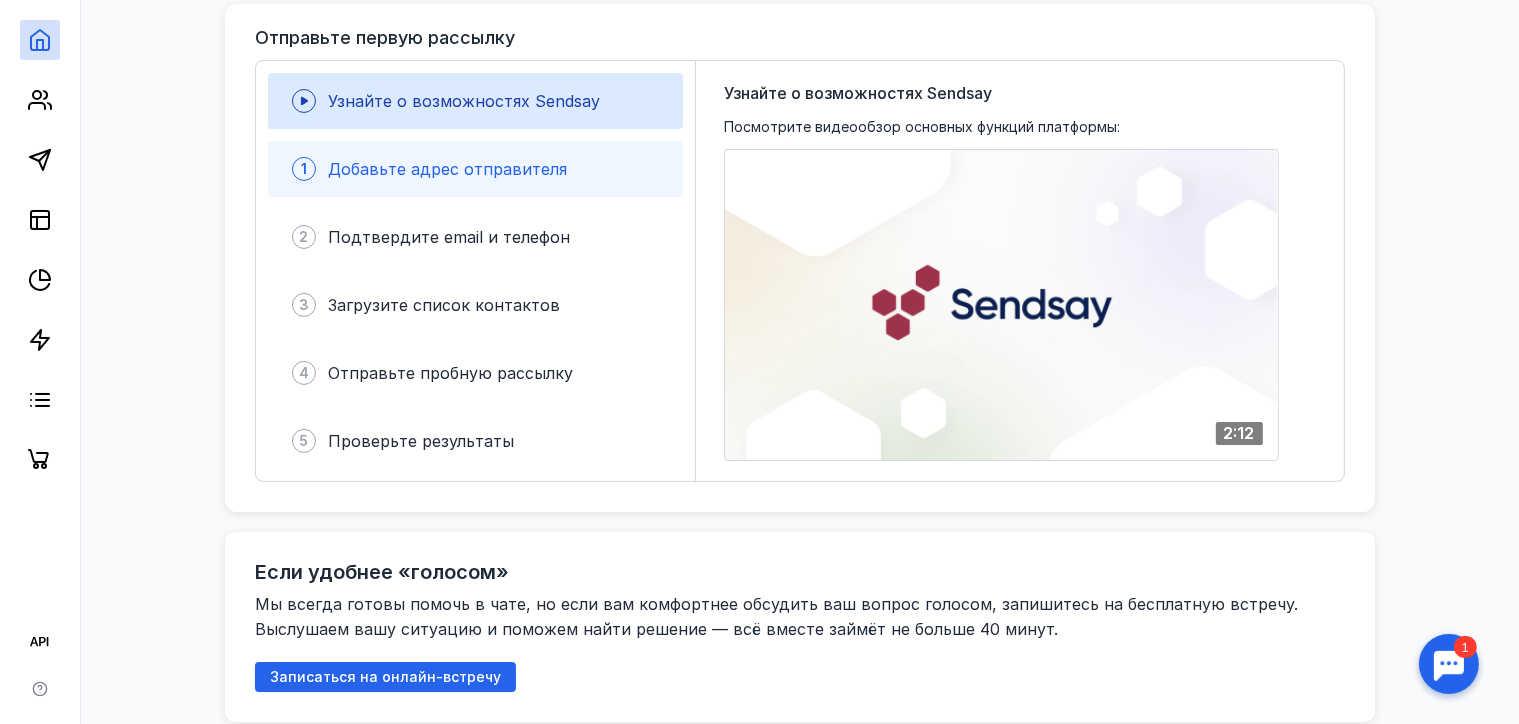 click on "1 Добавьте адрес отправителя" at bounding box center (475, 169) 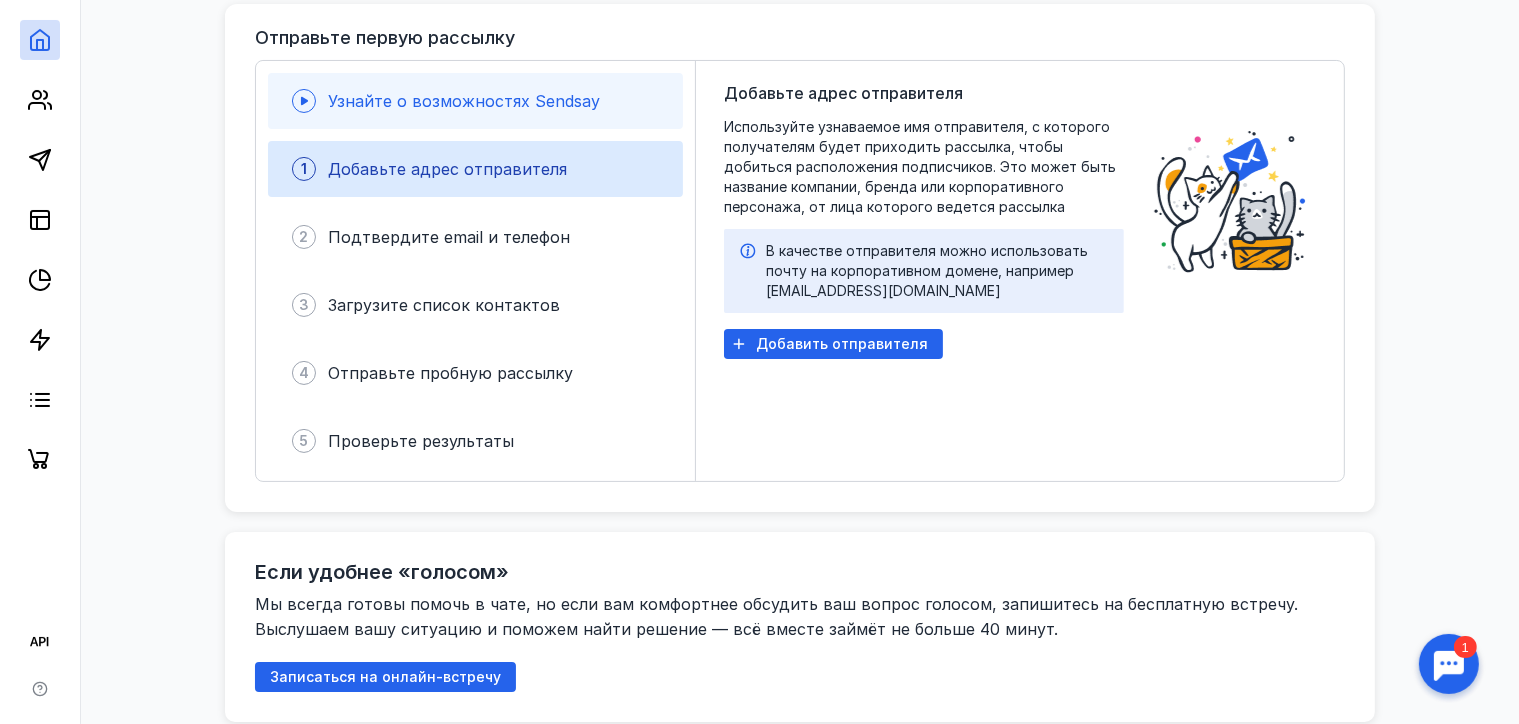 click on "Узнайте о возможностях Sendsay" at bounding box center [475, 101] 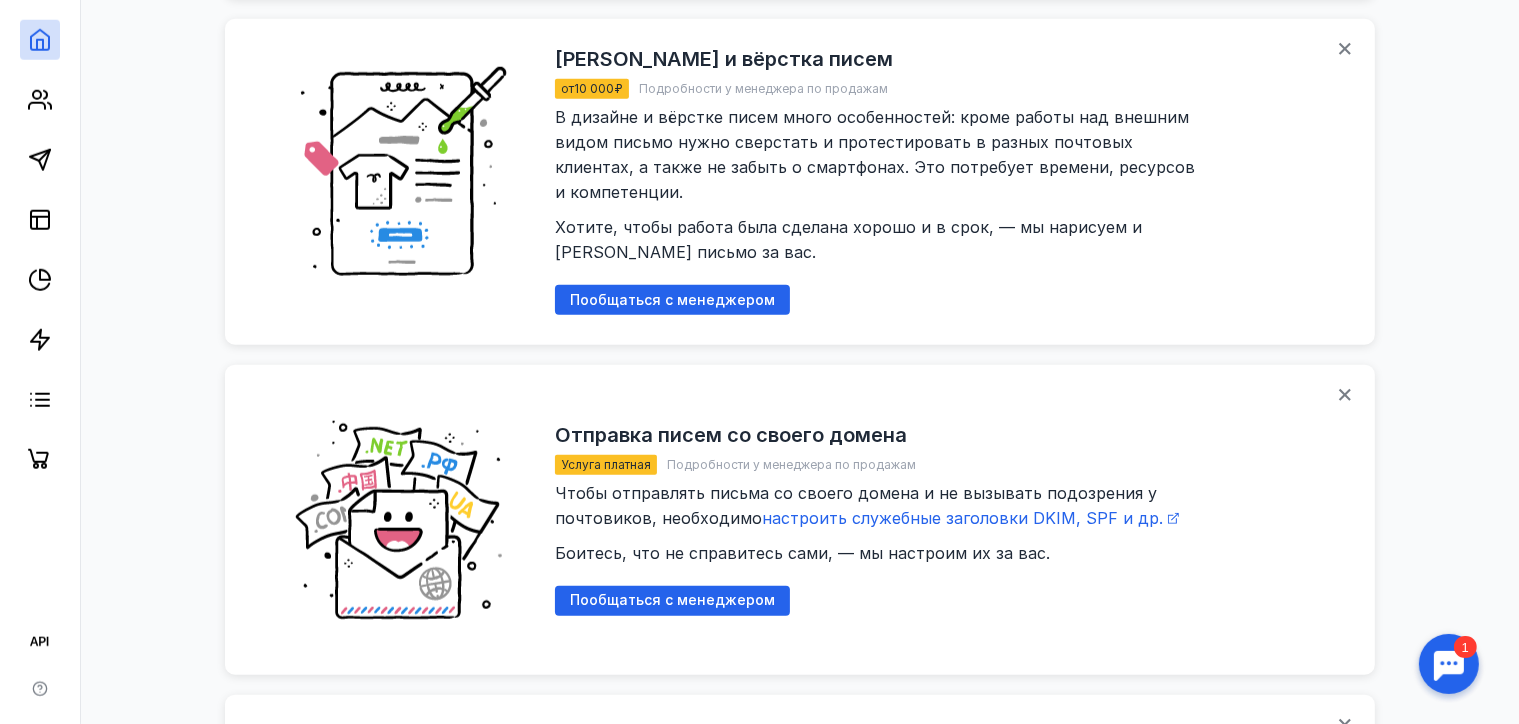scroll, scrollTop: 2012, scrollLeft: 0, axis: vertical 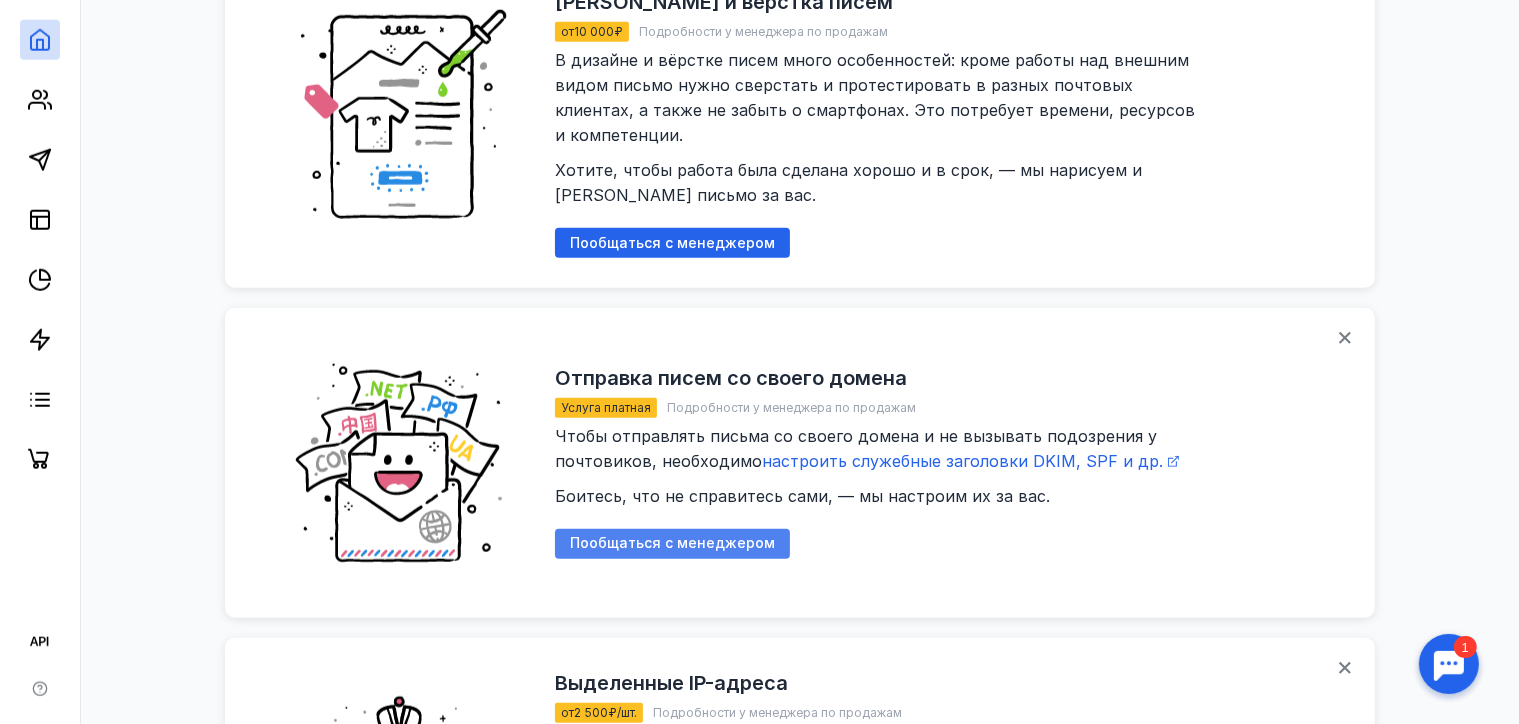 click on "Пообщаться с менеджером" at bounding box center [672, 544] 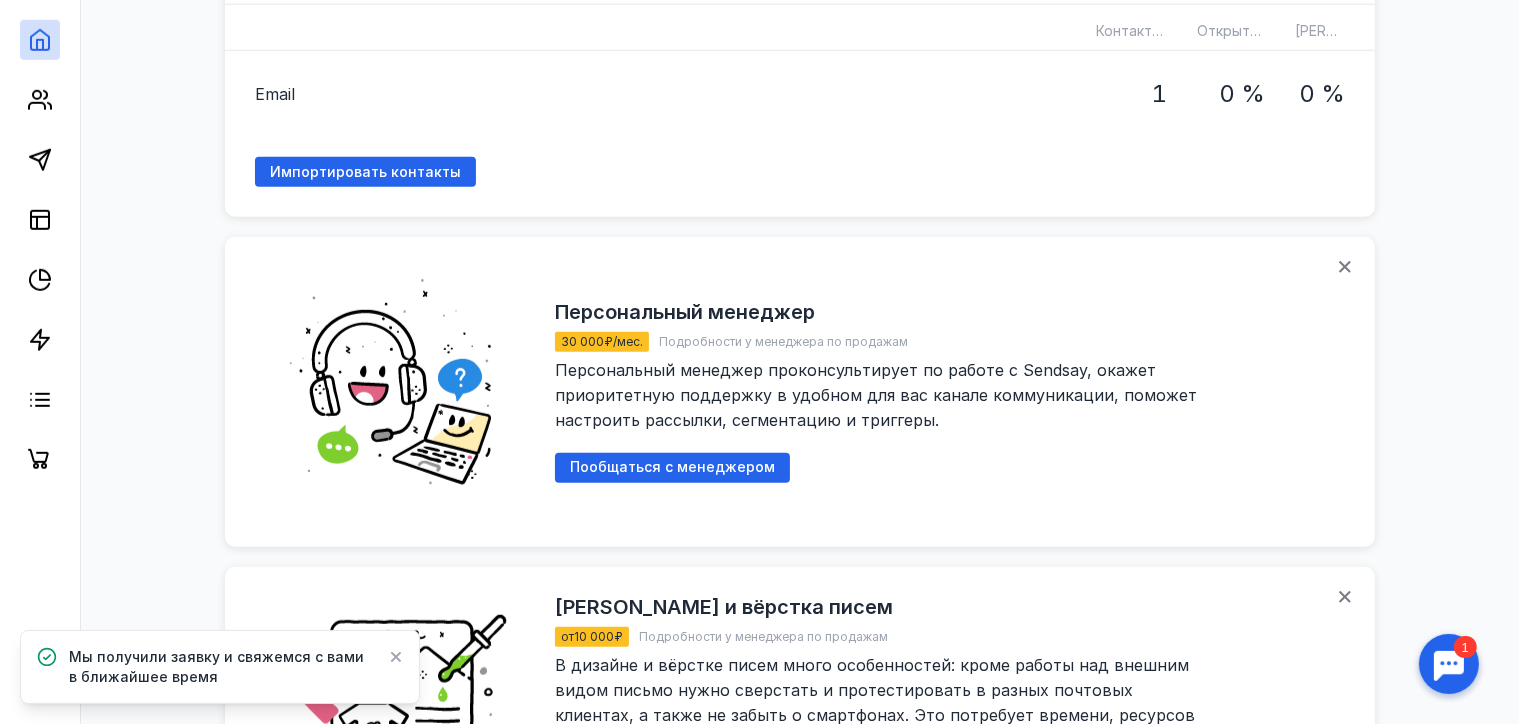 scroll, scrollTop: 1312, scrollLeft: 0, axis: vertical 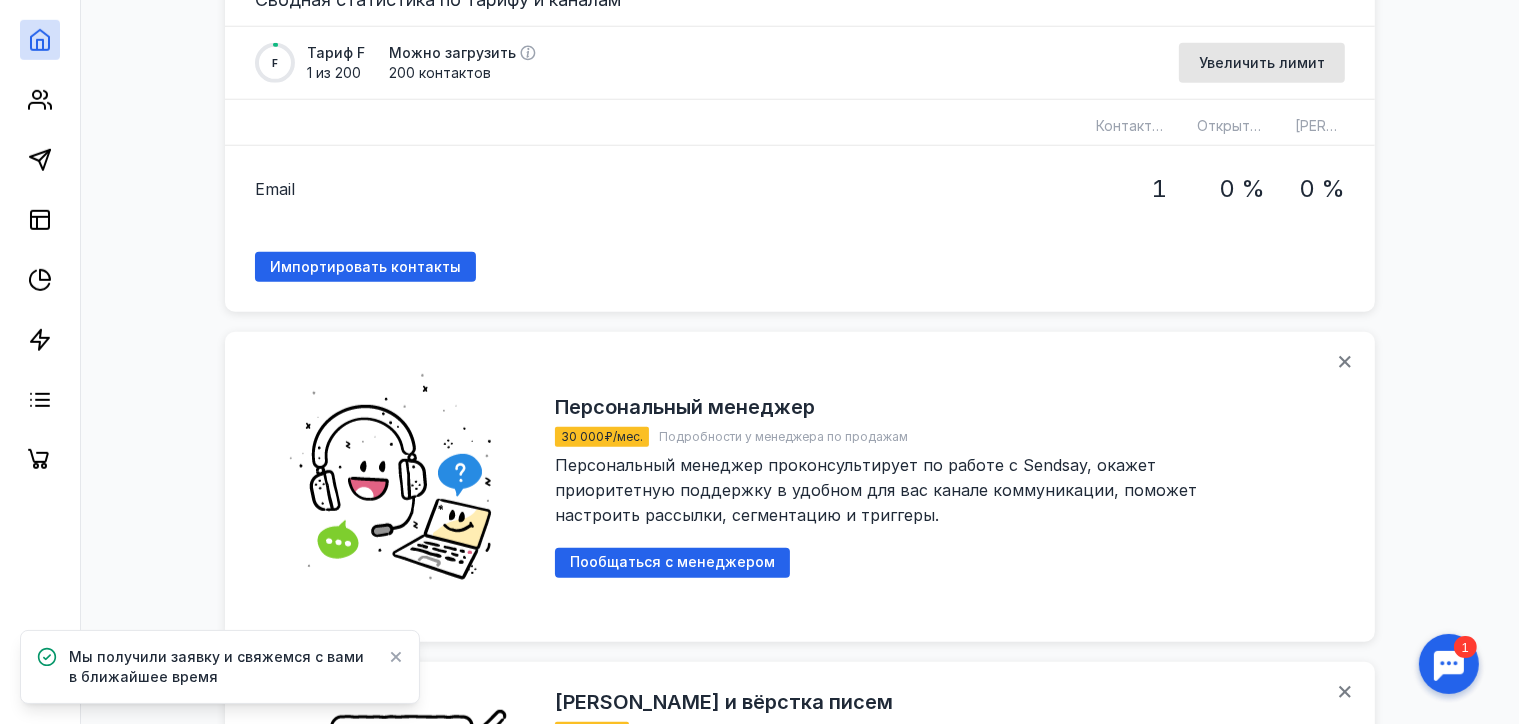 click at bounding box center (1449, 664) 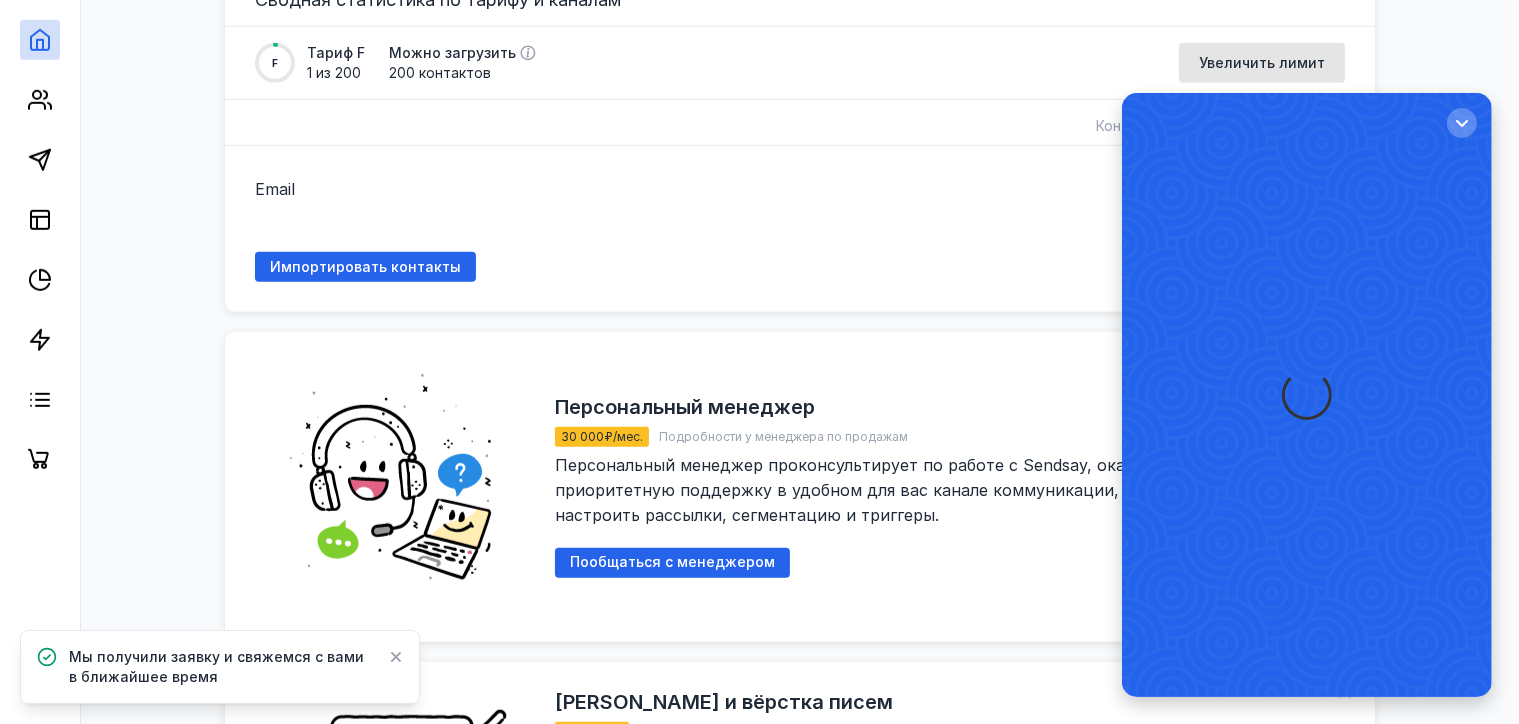 scroll, scrollTop: 0, scrollLeft: 0, axis: both 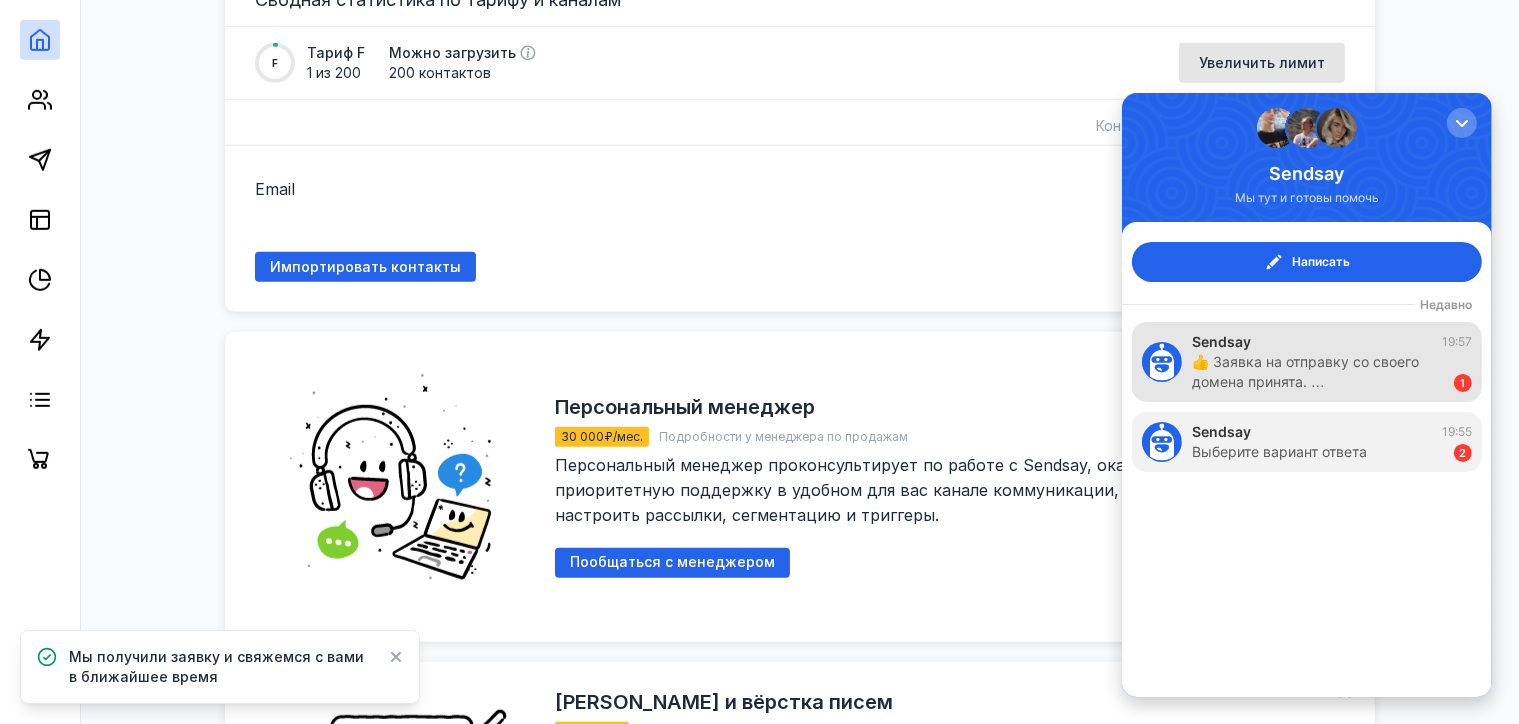 click on "👍 Заявка на отправку со своего домена принята.   …" at bounding box center [1312, 371] 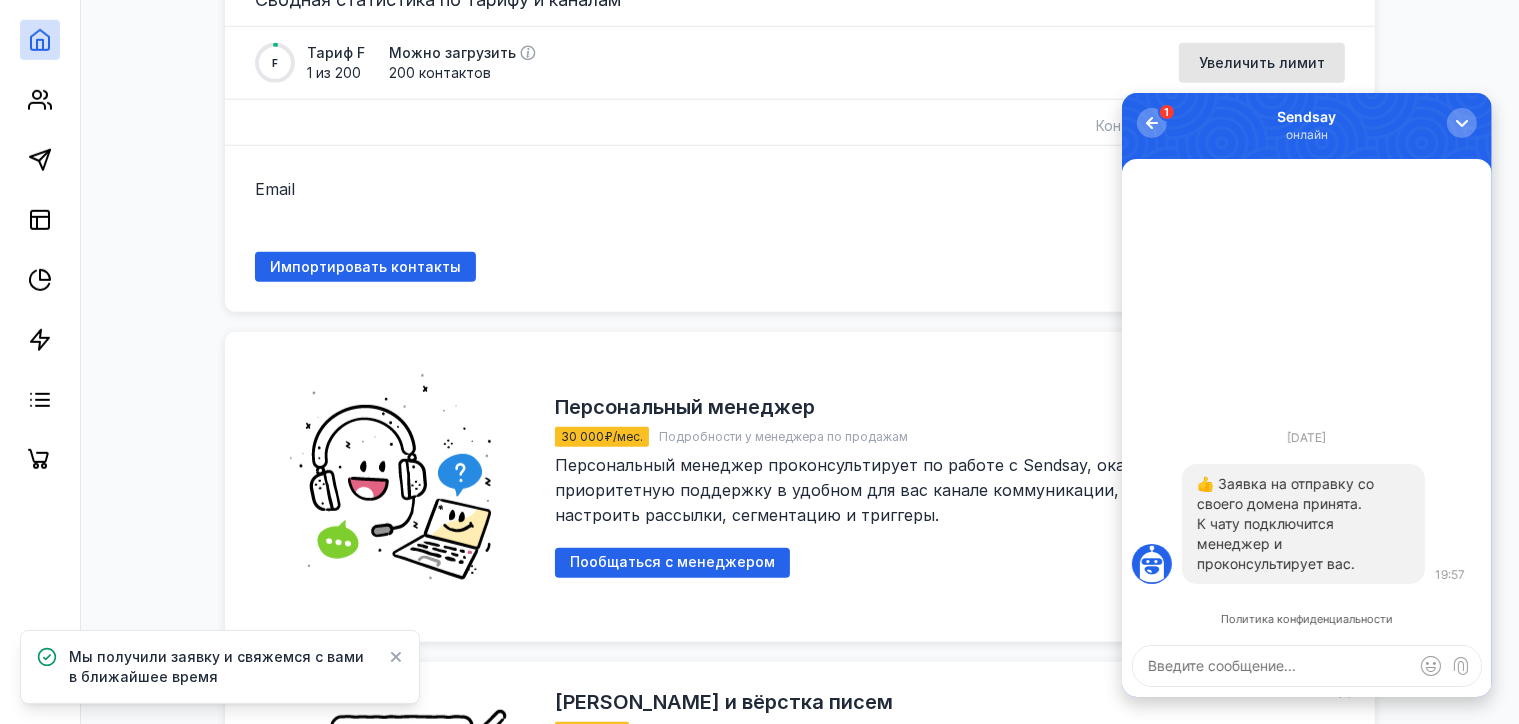 drag, startPoint x: 1446, startPoint y: 107, endPoint x: 2515, endPoint y: 92, distance: 1069.1052 